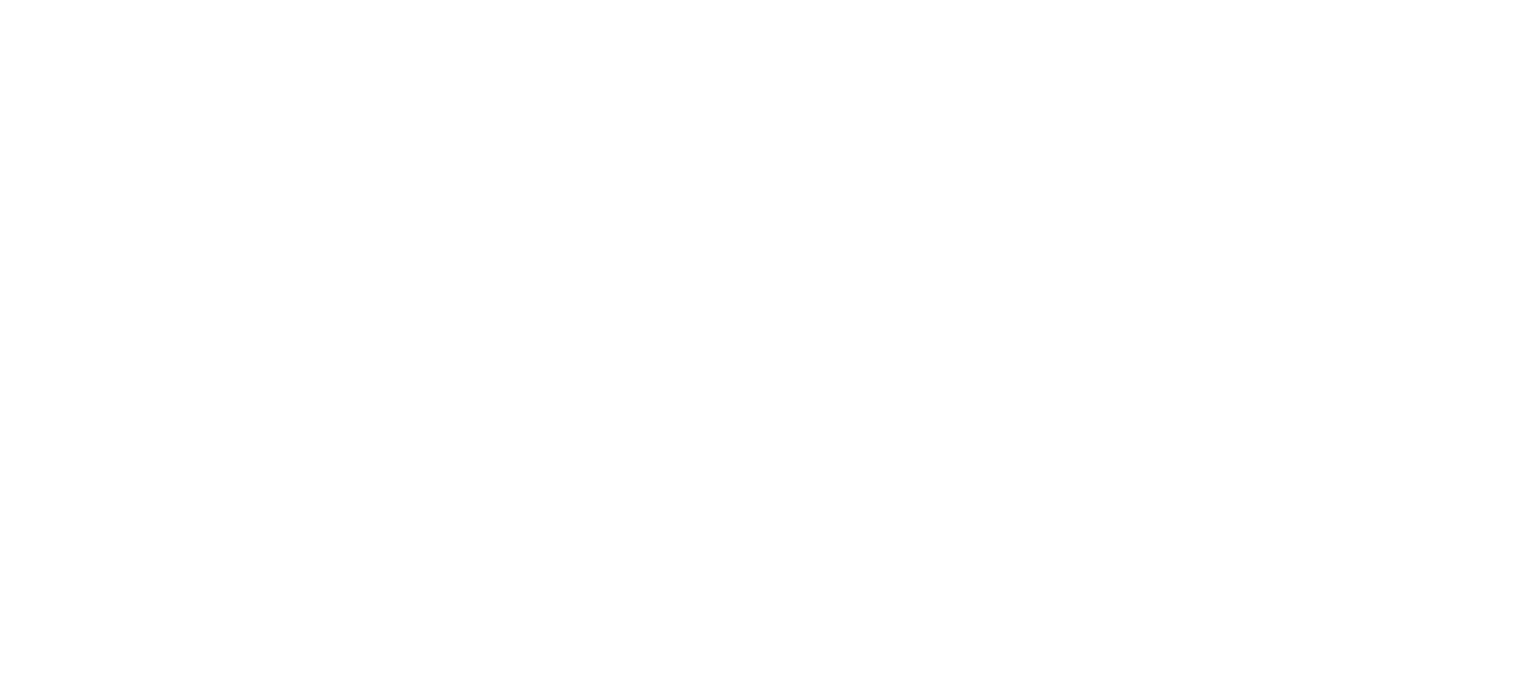 scroll, scrollTop: 0, scrollLeft: 0, axis: both 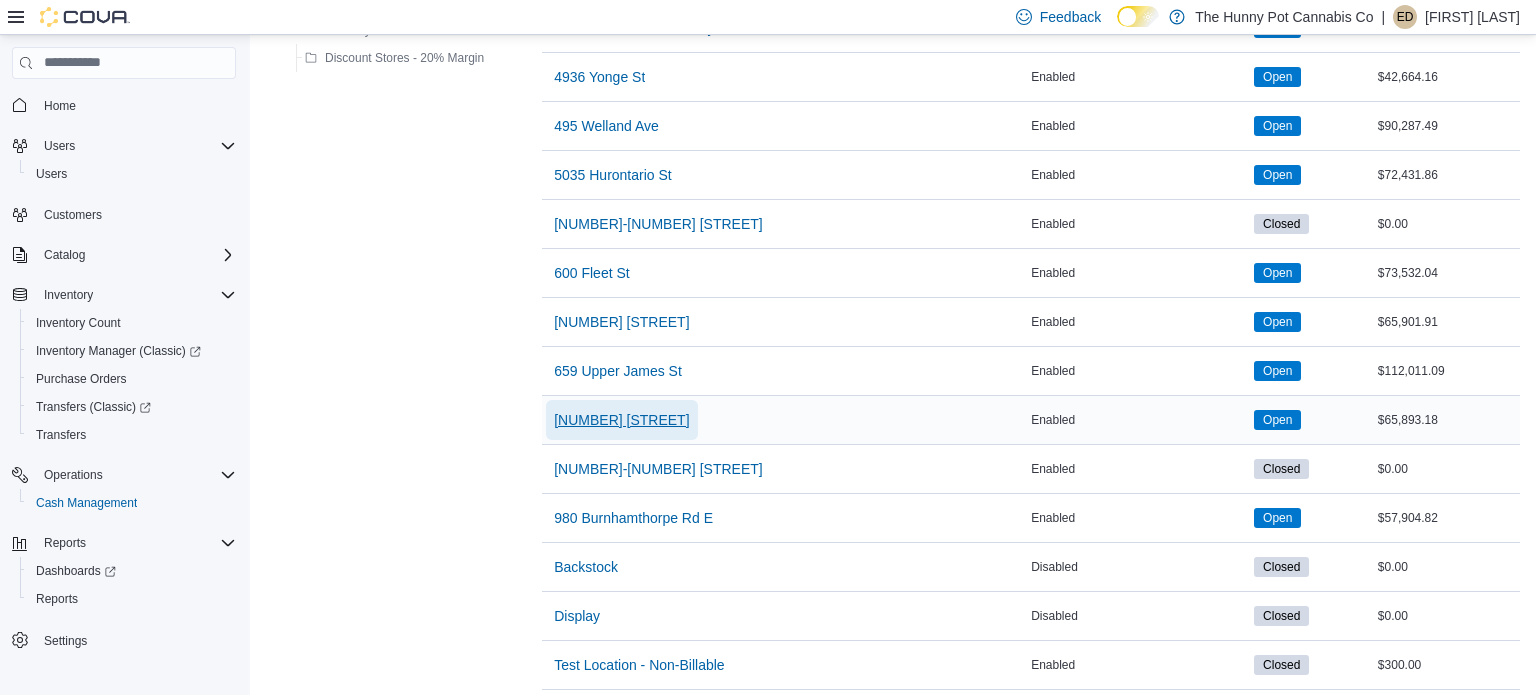click on "[NUMBER] [STREET]" at bounding box center [621, 420] 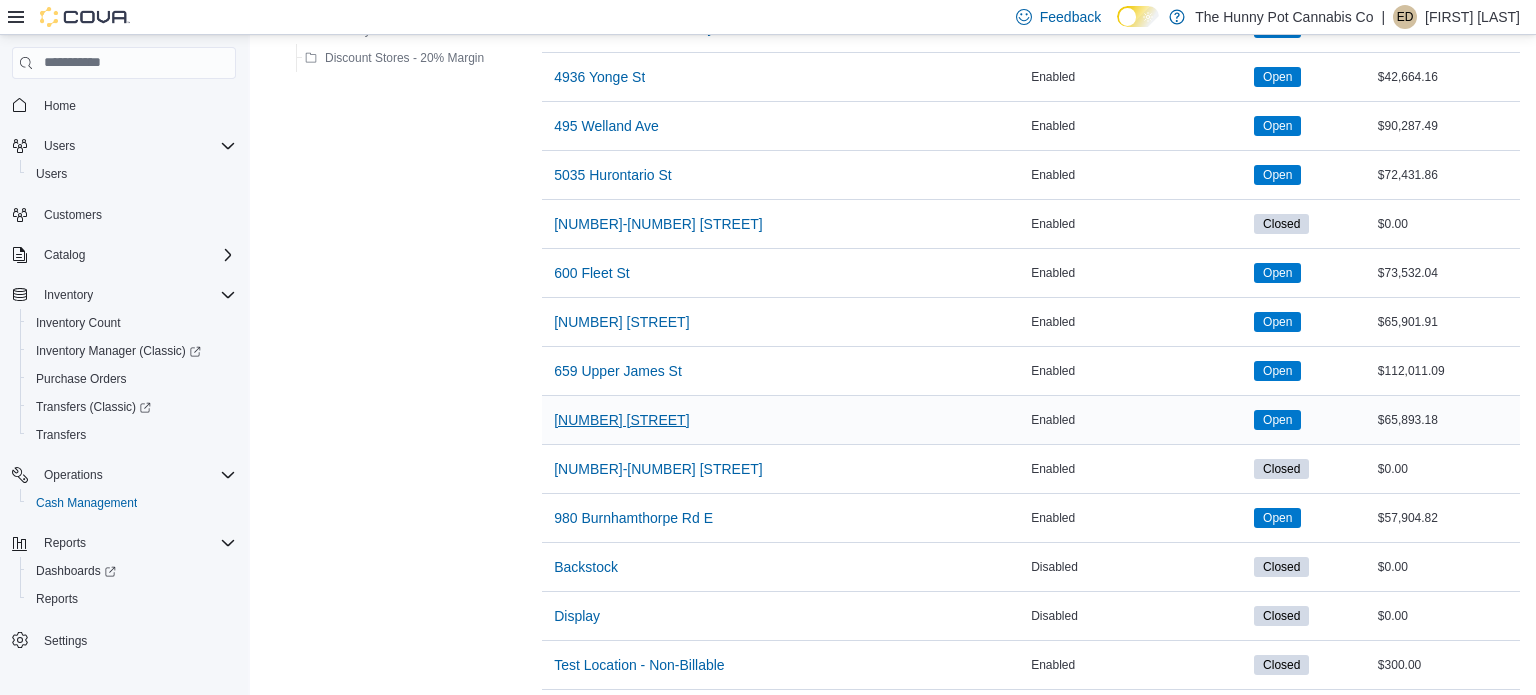 scroll, scrollTop: 0, scrollLeft: 0, axis: both 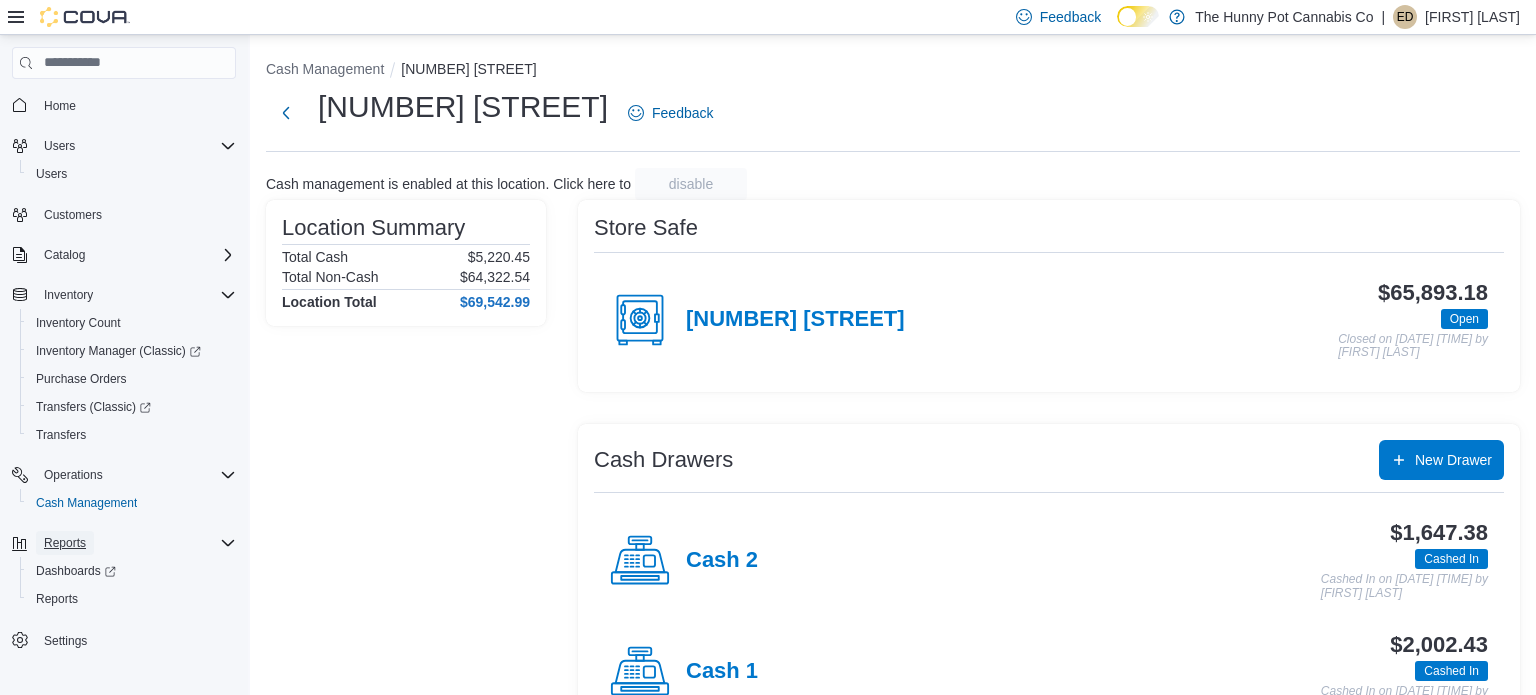 click on "Reports" at bounding box center (65, 543) 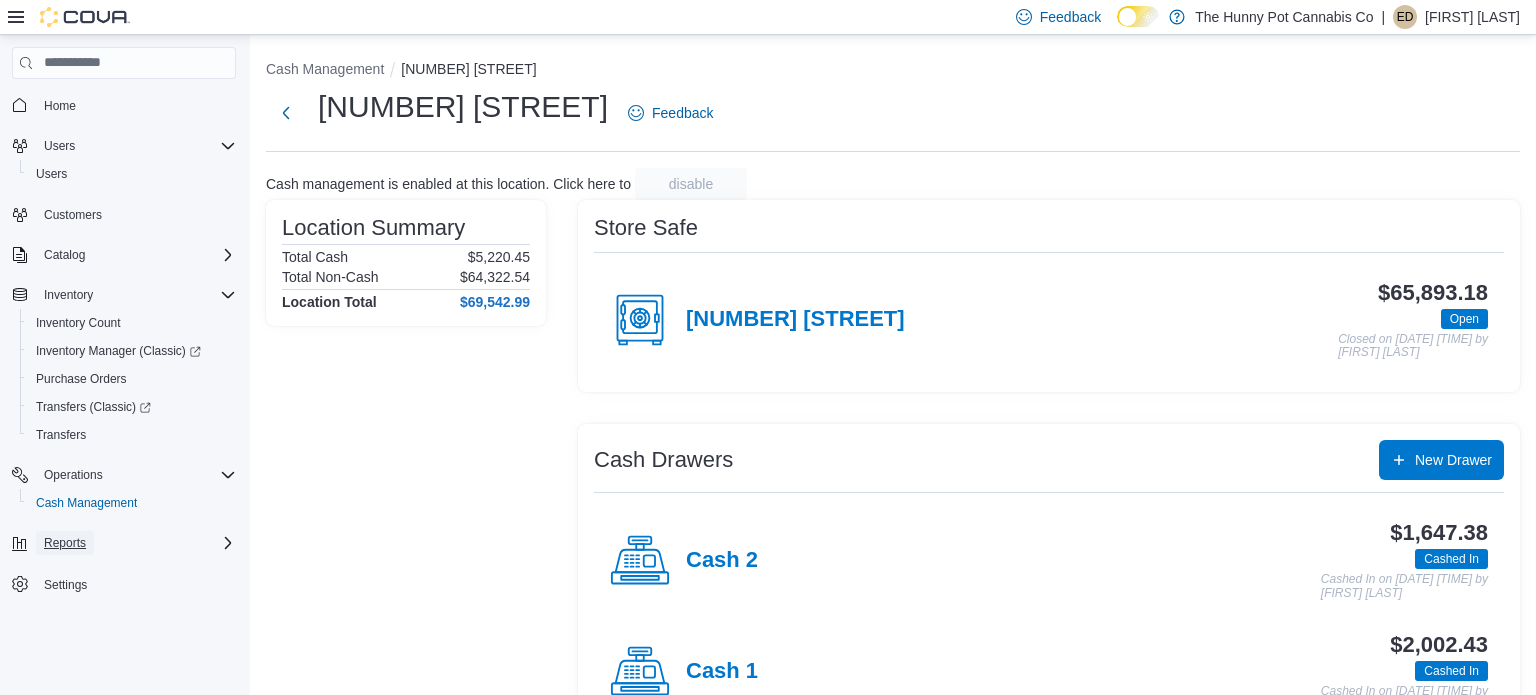 click on "Reports" at bounding box center [65, 543] 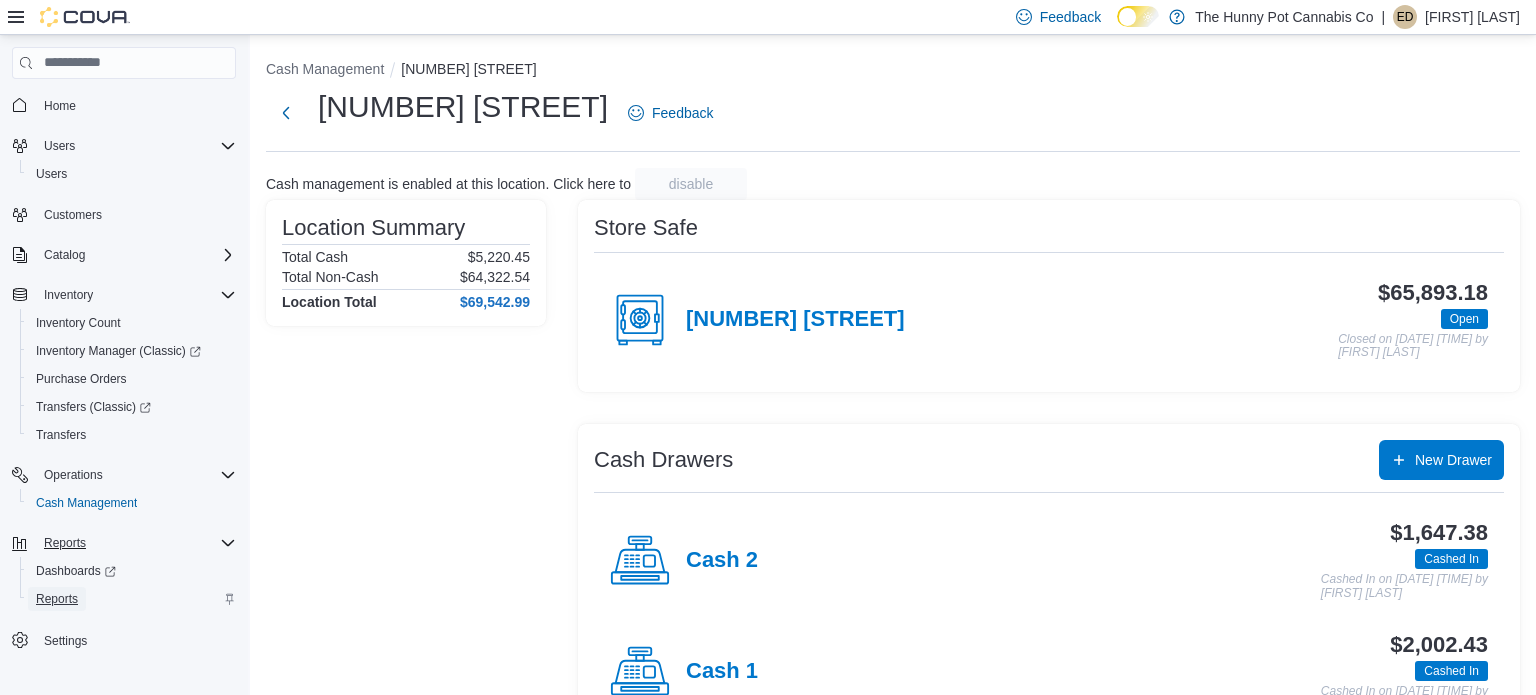 click on "Reports" at bounding box center (57, 599) 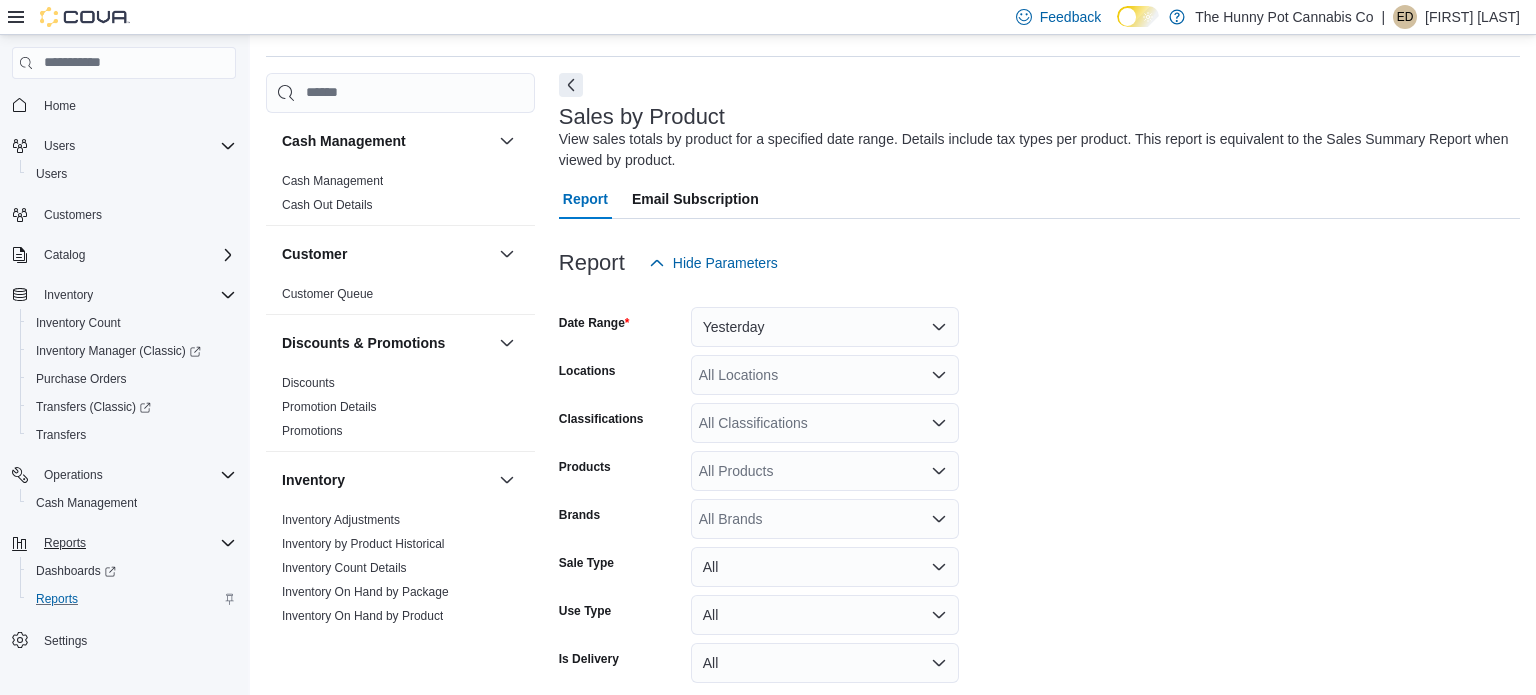 scroll, scrollTop: 67, scrollLeft: 0, axis: vertical 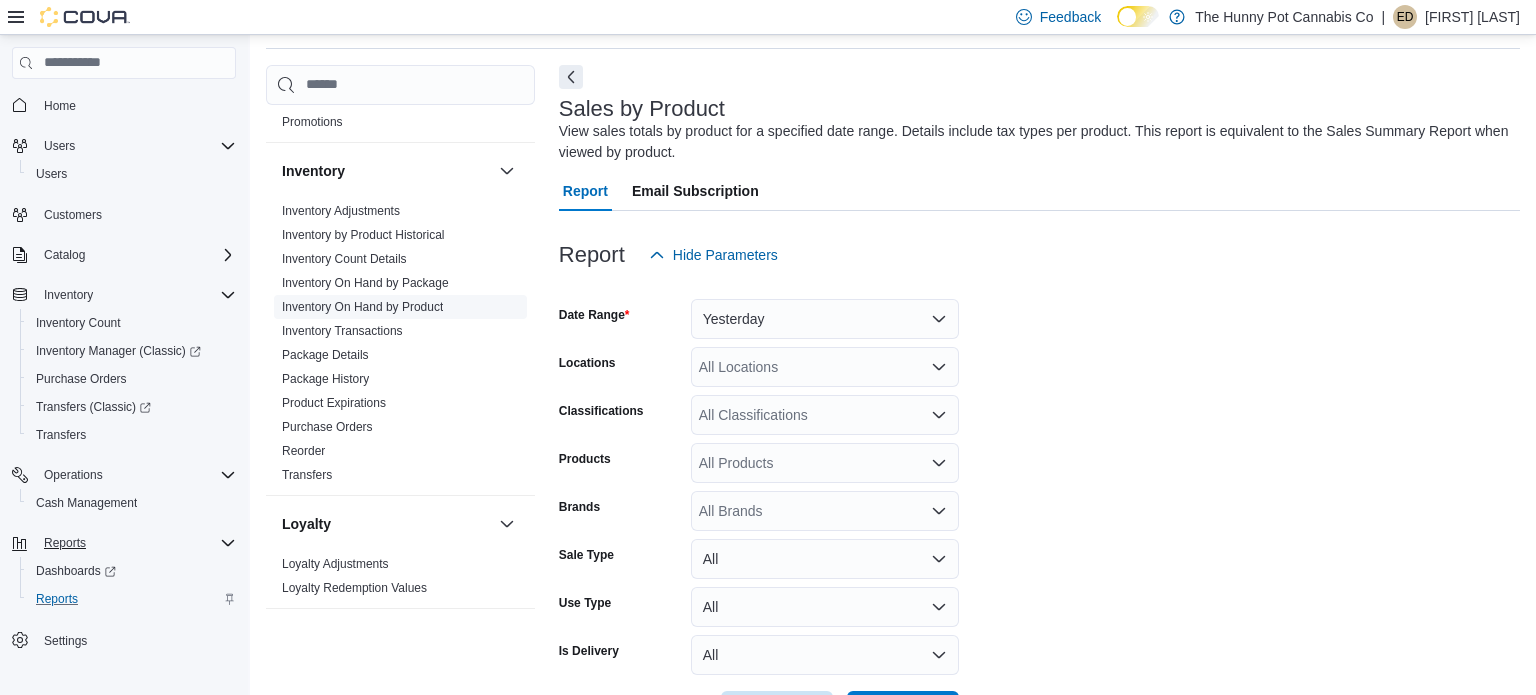 click on "Inventory On Hand by Product" at bounding box center (362, 307) 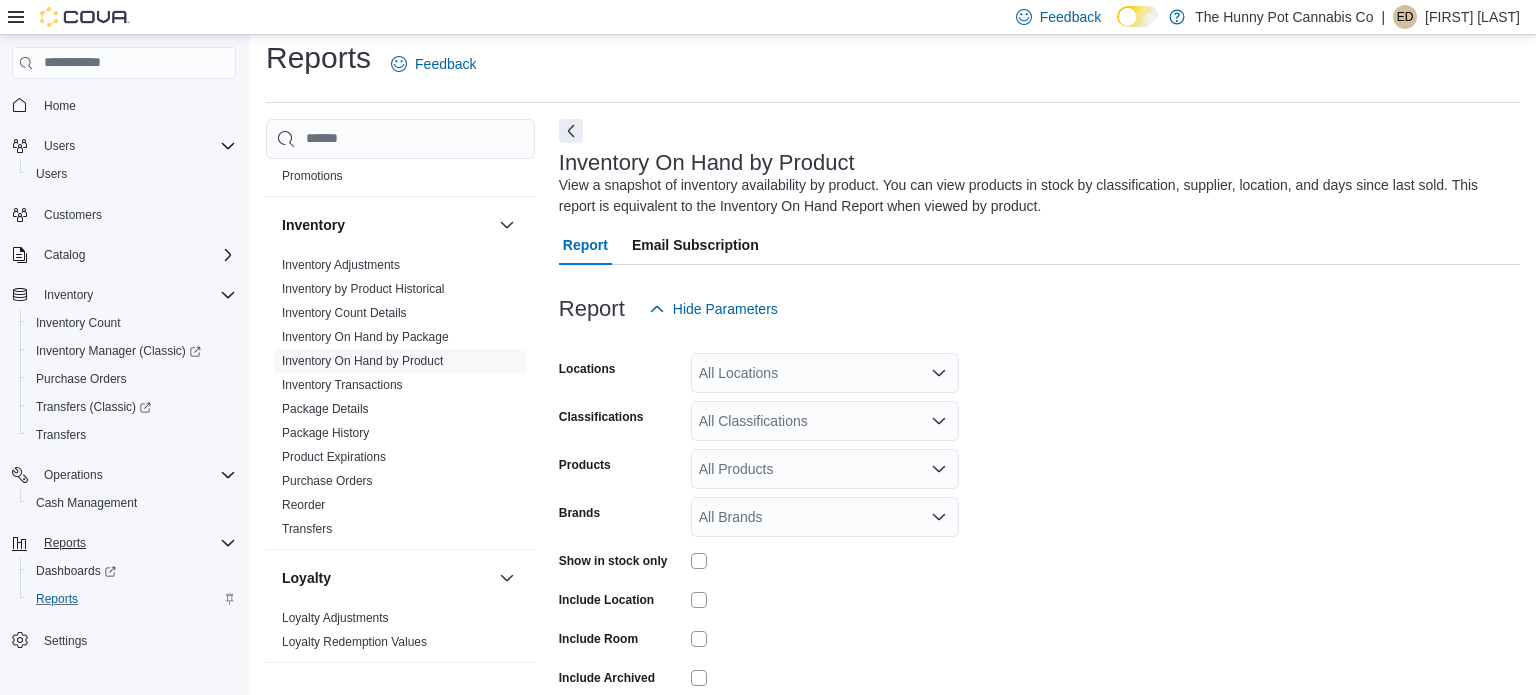 scroll, scrollTop: 67, scrollLeft: 0, axis: vertical 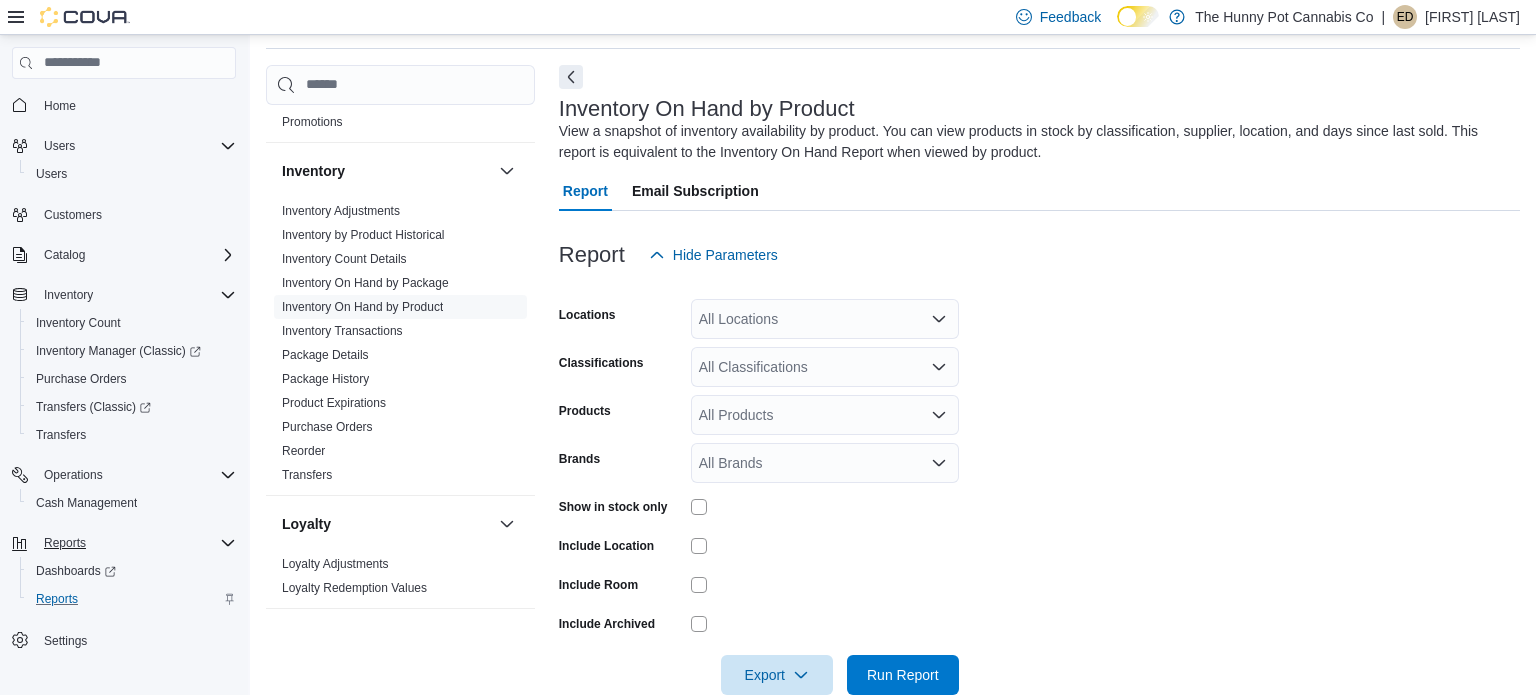 click on "All Locations" at bounding box center [825, 319] 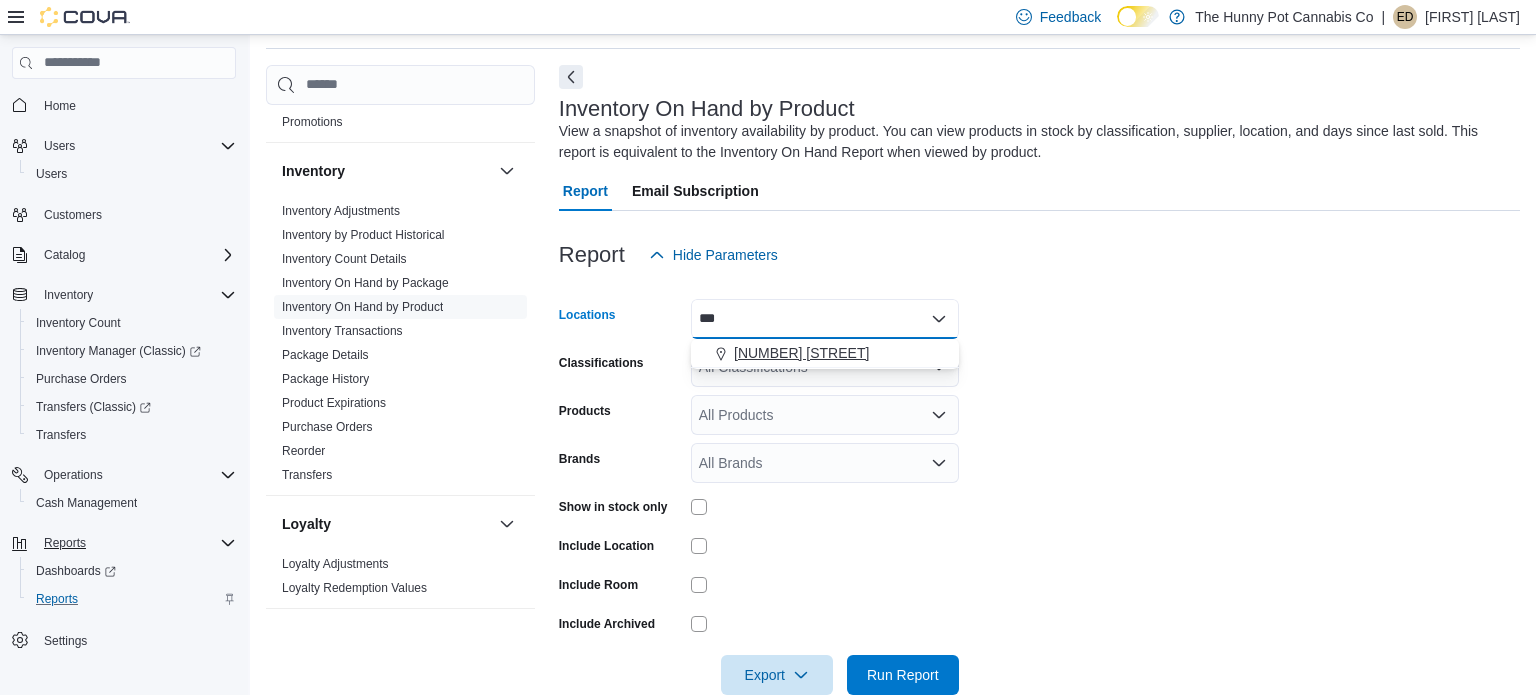 type on "***" 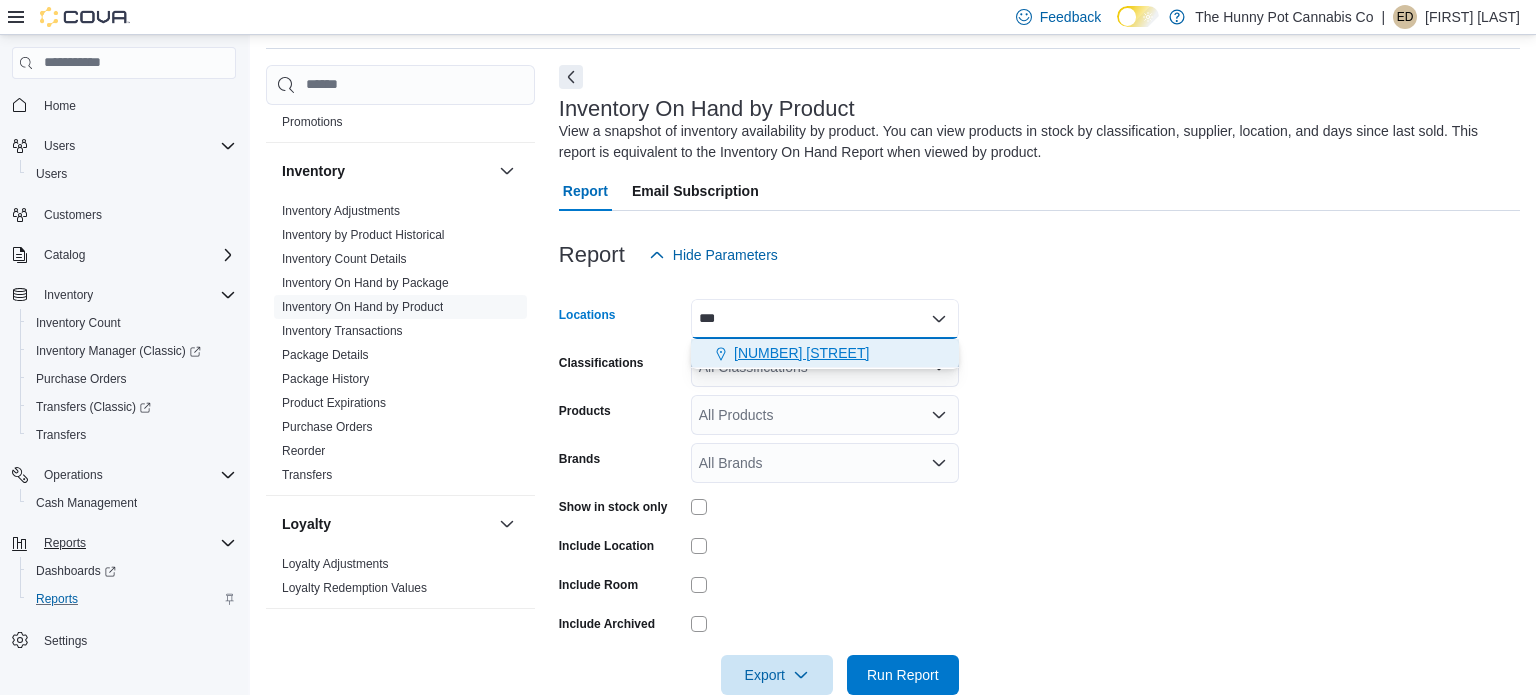 click on "[NUMBER] [STREET]" at bounding box center (801, 353) 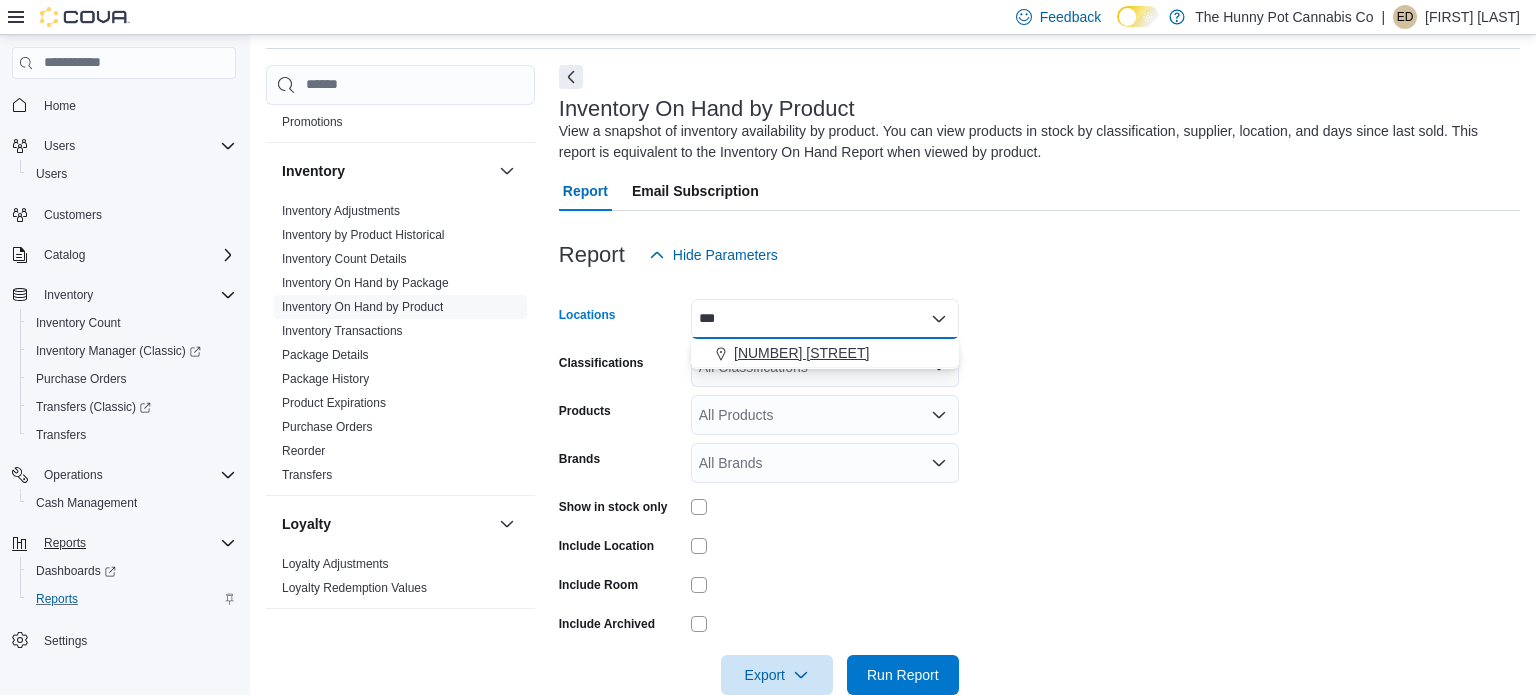 type 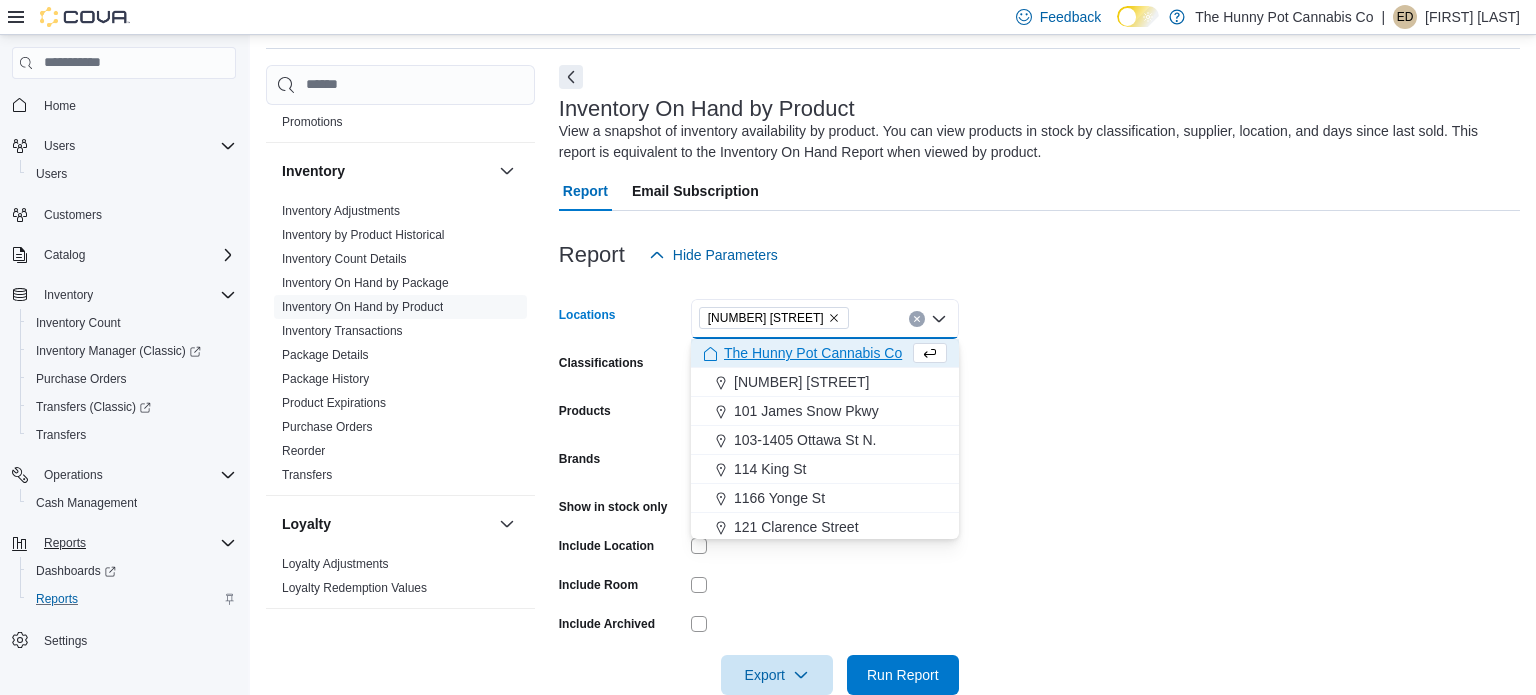 click on "Locations [NUMBER] [STREET] Combo box. Selected. [NUMBER] [STREET]. Press Backspace to delete [NUMBER] [STREET]. Combo box input. All Locations. Type some text or, to display a list of choices, press Down Arrow. To exit the list of choices, press Escape. Classifications All Classifications Products All Products Brands All Brands Show in stock only Include Location Include Room Include Archived Export  Run Report" at bounding box center [1039, 485] 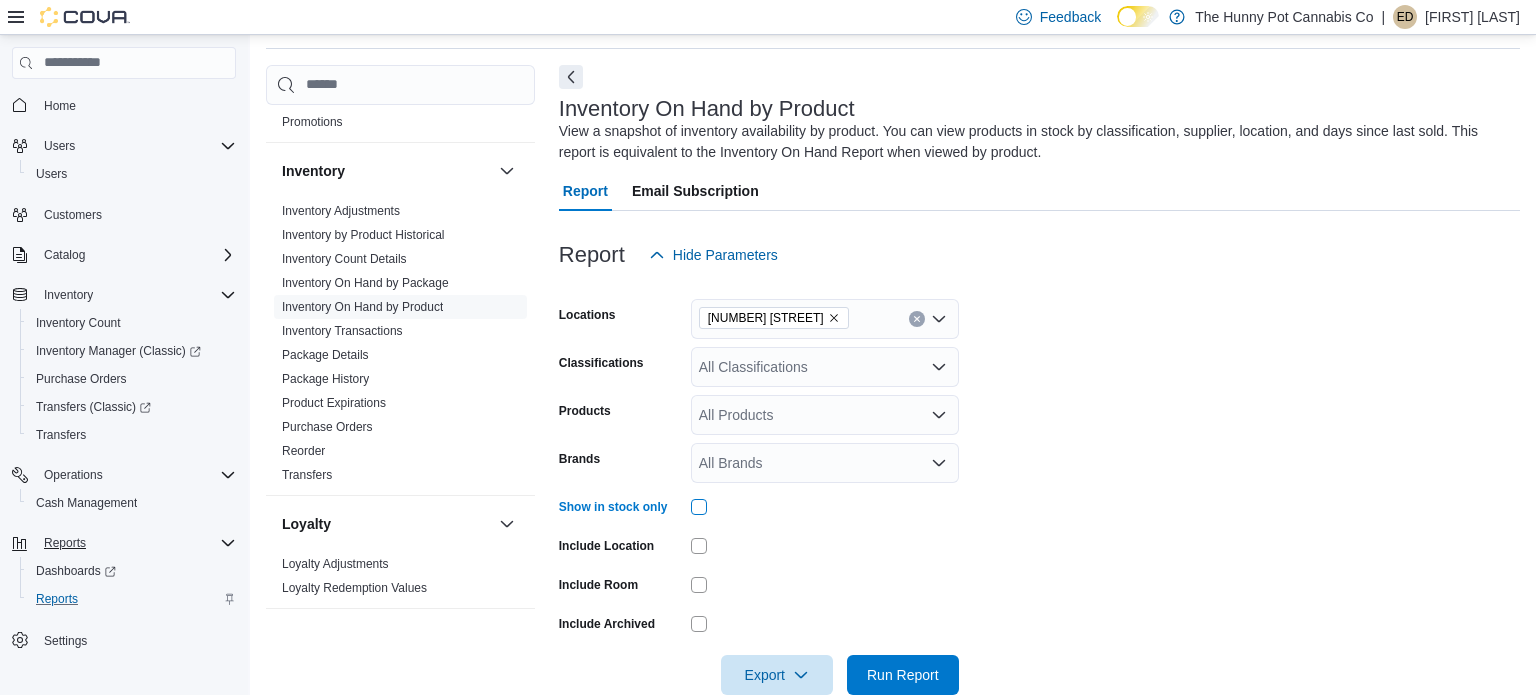 scroll, scrollTop: 106, scrollLeft: 0, axis: vertical 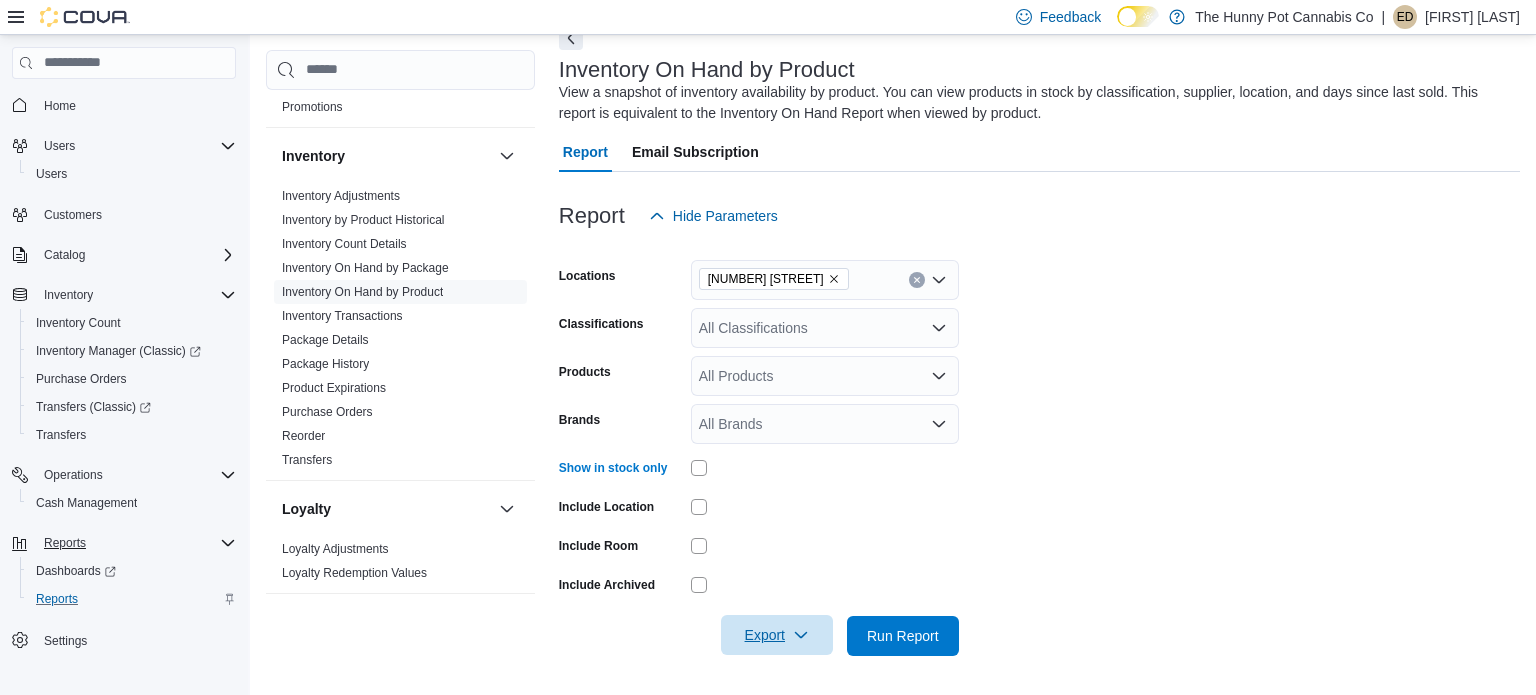 click on "Export" at bounding box center (777, 635) 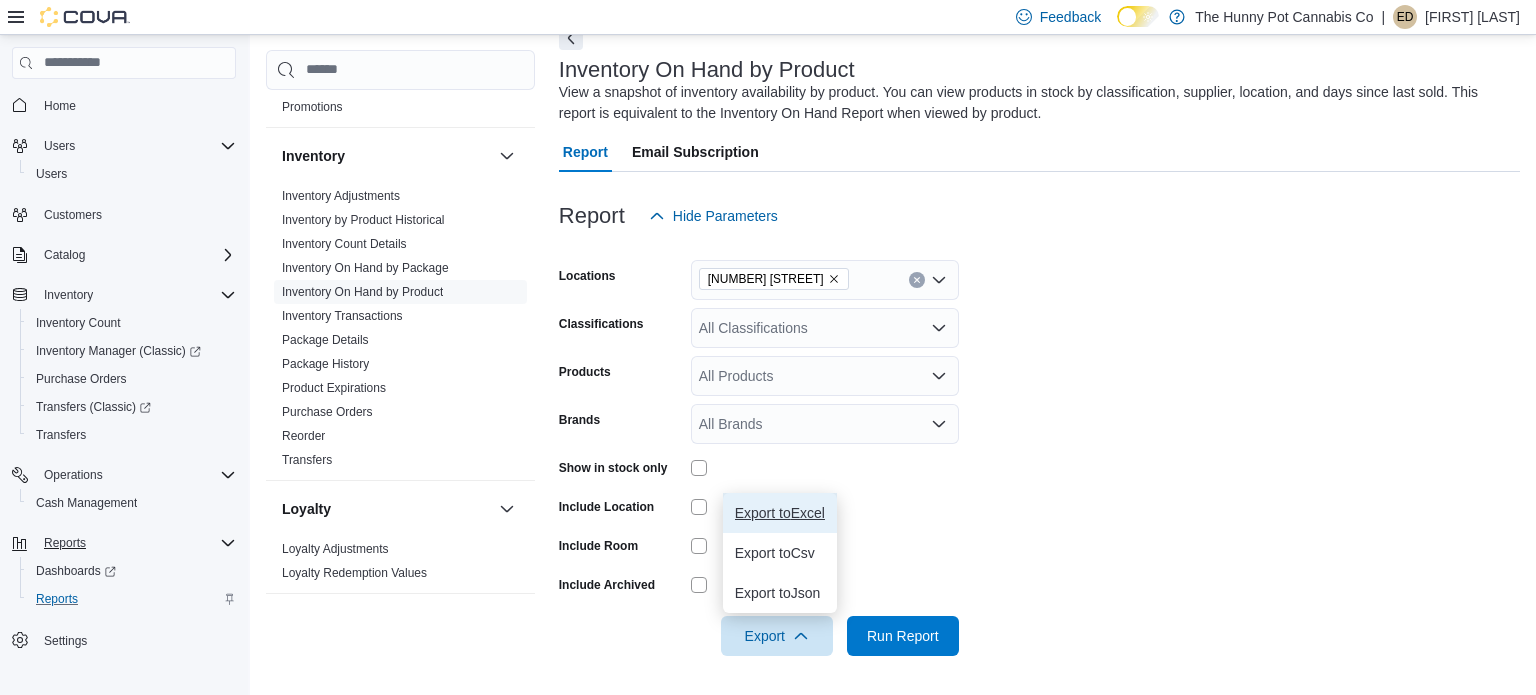 click on "Export to  Excel" at bounding box center (780, 513) 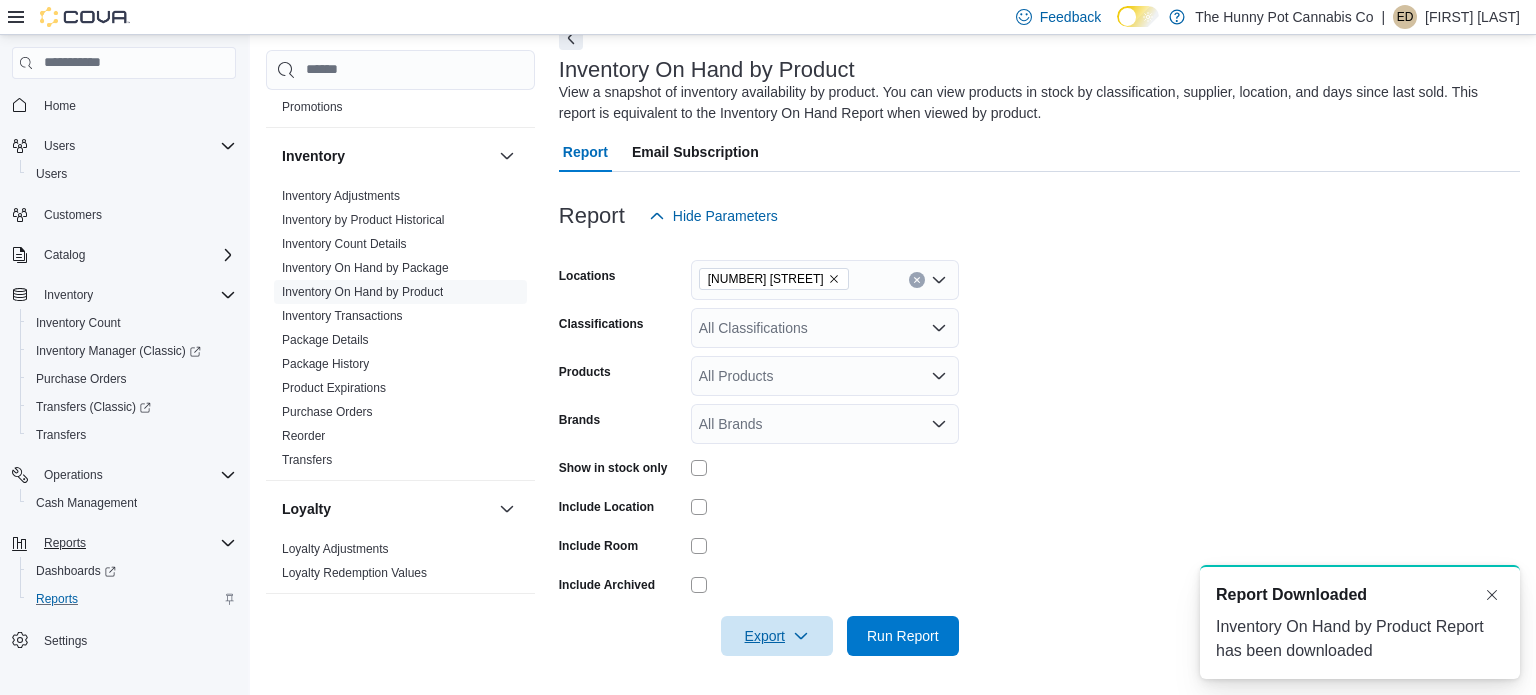 scroll, scrollTop: 0, scrollLeft: 0, axis: both 